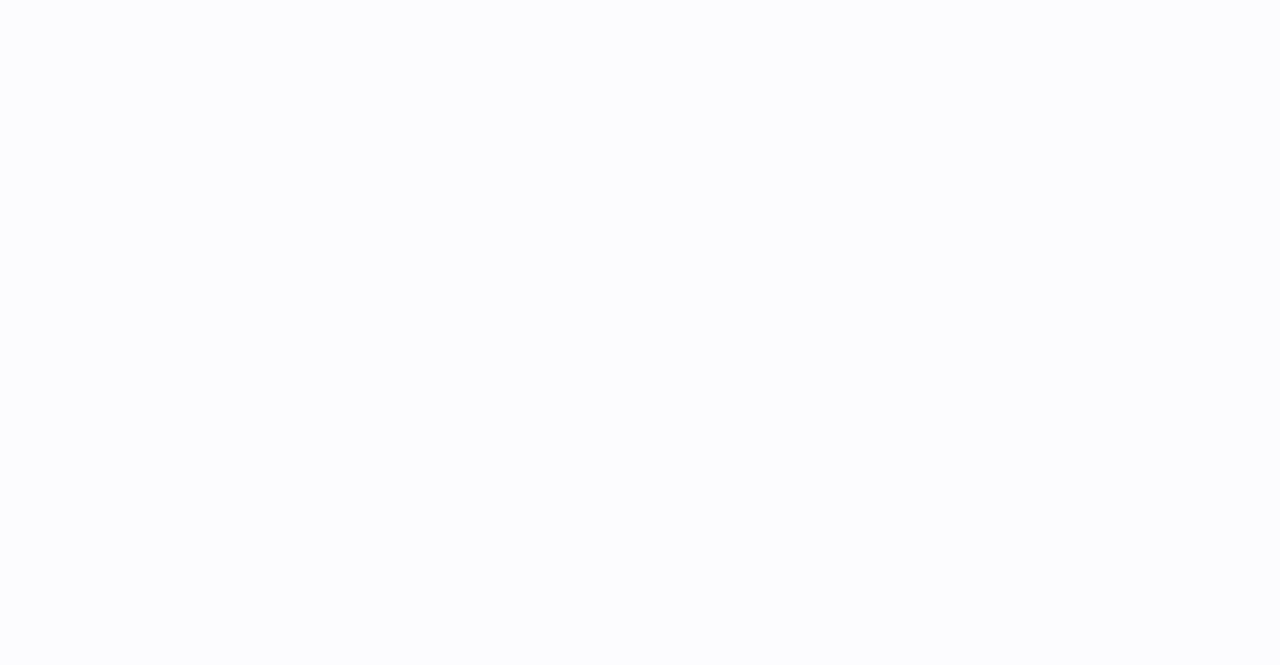 scroll, scrollTop: 0, scrollLeft: 0, axis: both 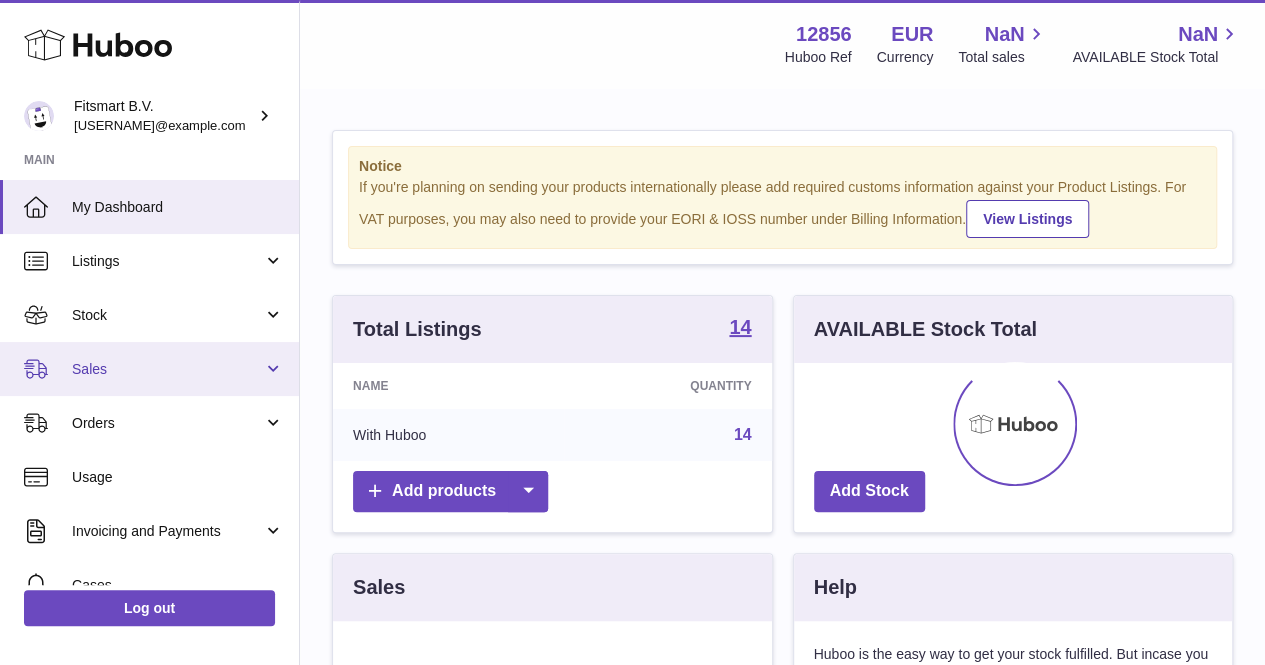 click on "Sales" at bounding box center [149, 369] 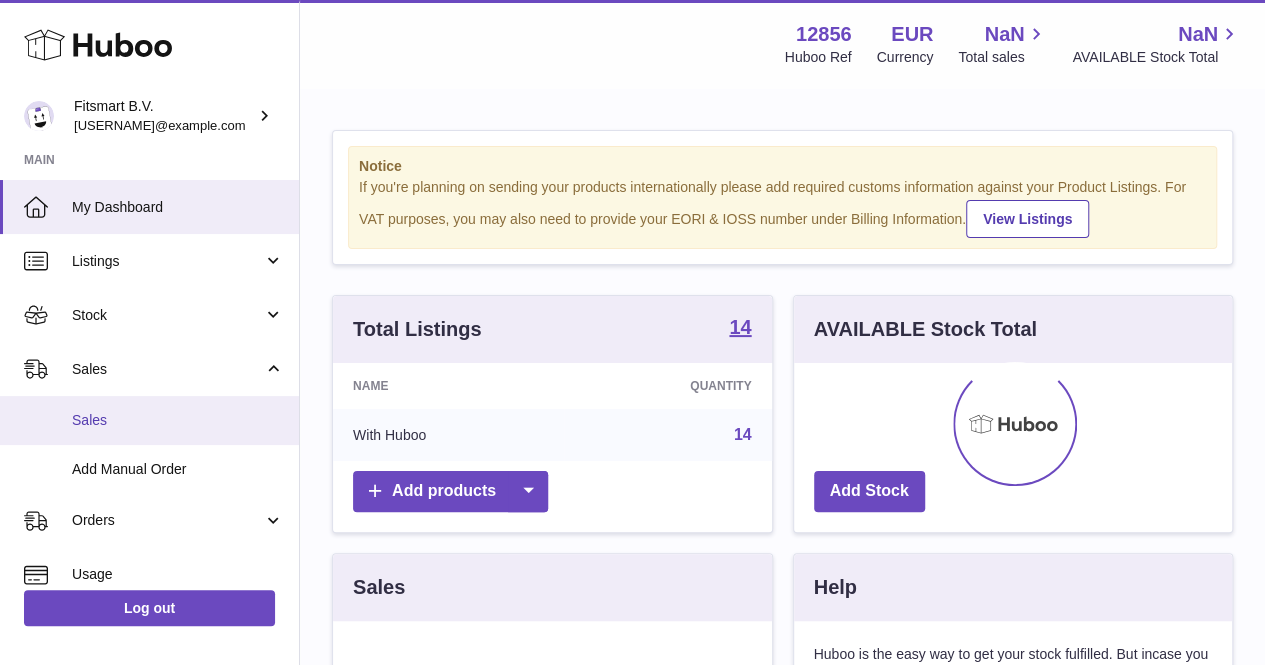 click on "Sales" at bounding box center [149, 420] 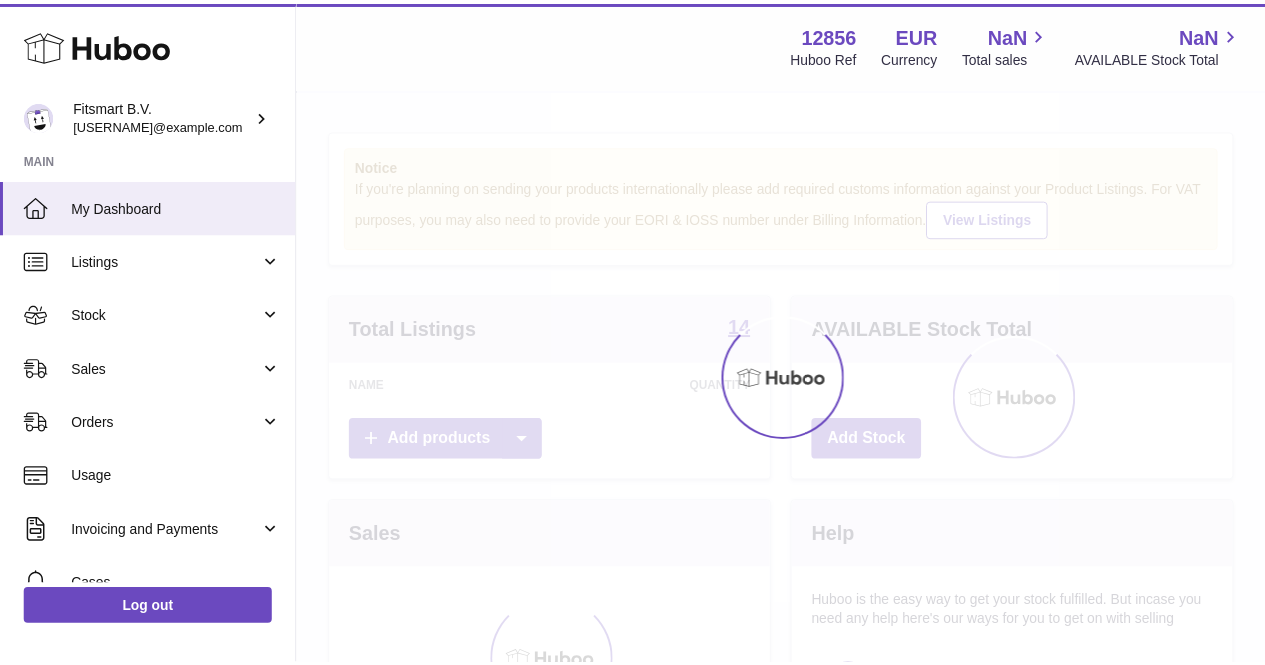 scroll, scrollTop: 0, scrollLeft: 0, axis: both 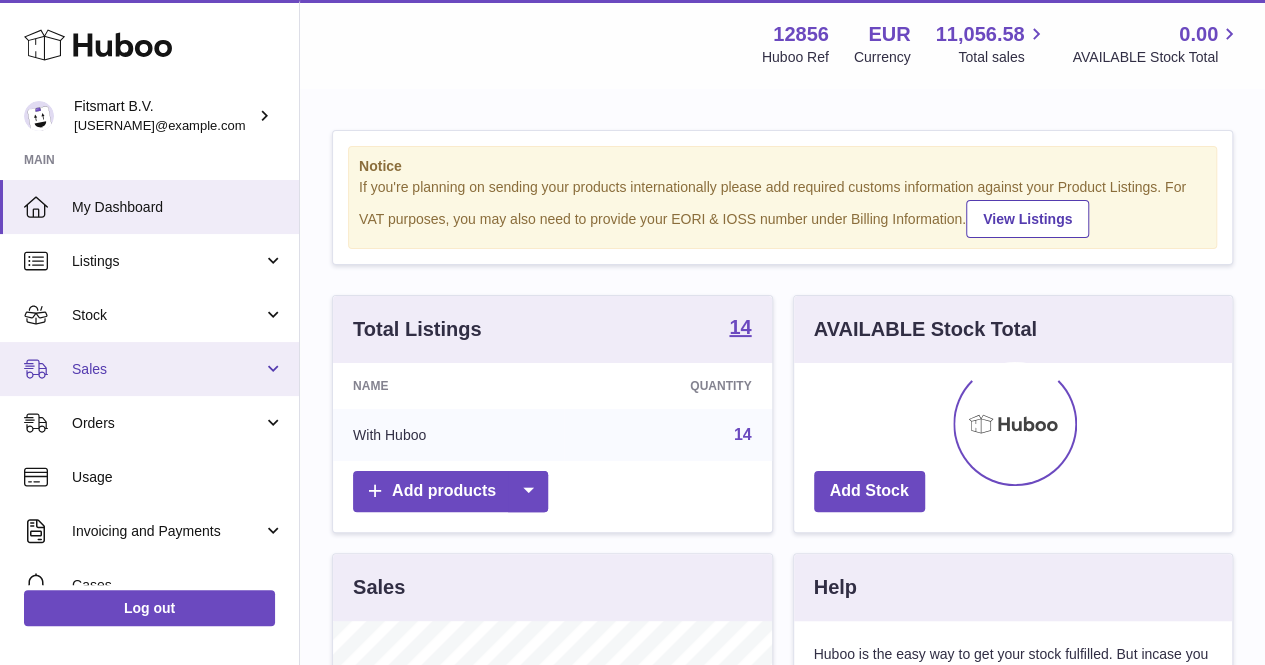 click on "Sales" at bounding box center [167, 369] 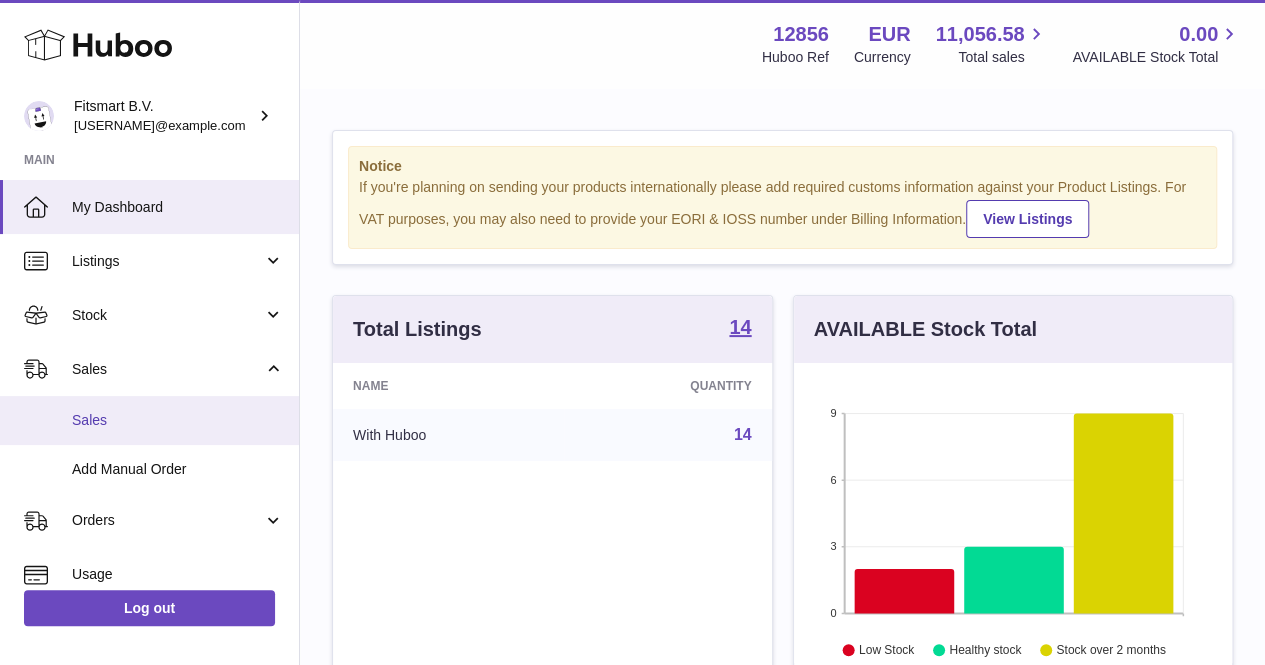 click on "Sales" at bounding box center (178, 420) 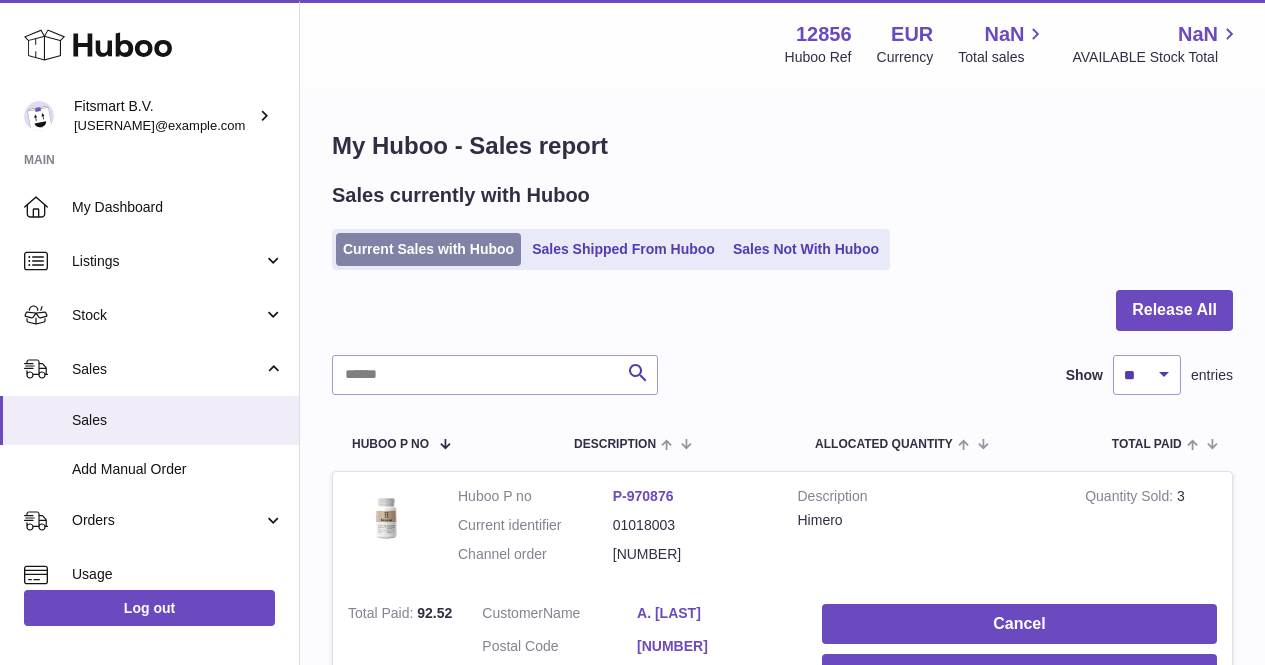 scroll, scrollTop: 0, scrollLeft: 0, axis: both 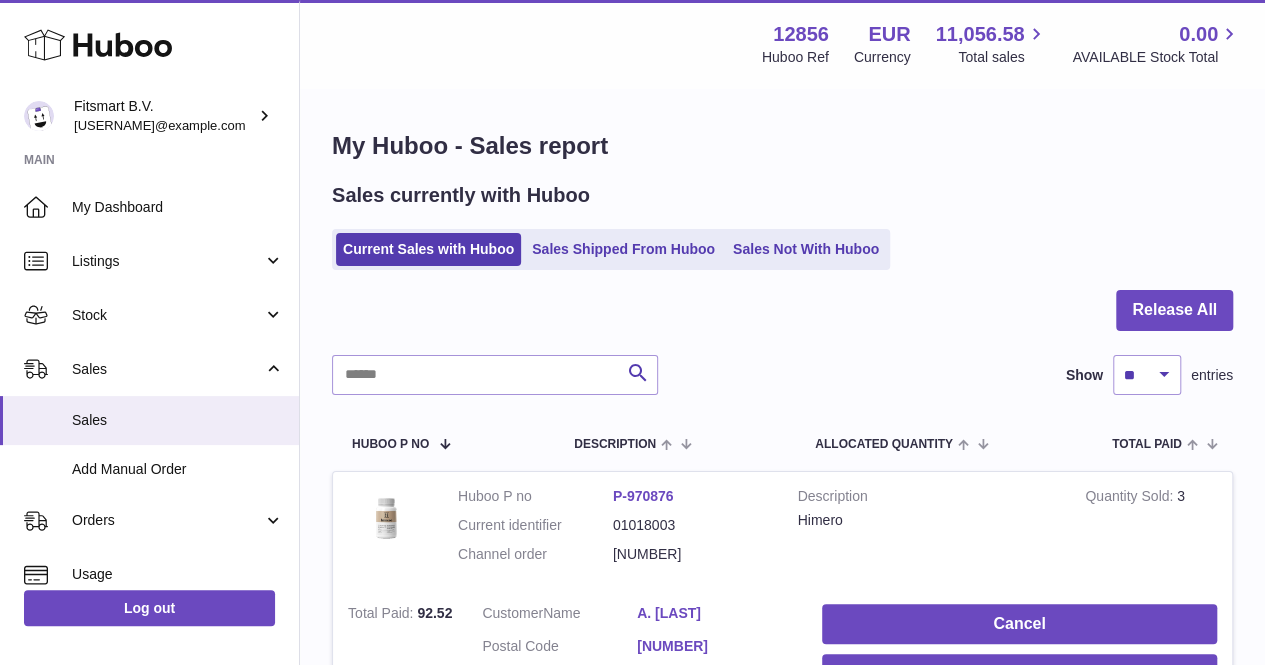 click on "Current Sales with Huboo
Sales Shipped From Huboo
Sales Not With Huboo" at bounding box center (611, 249) 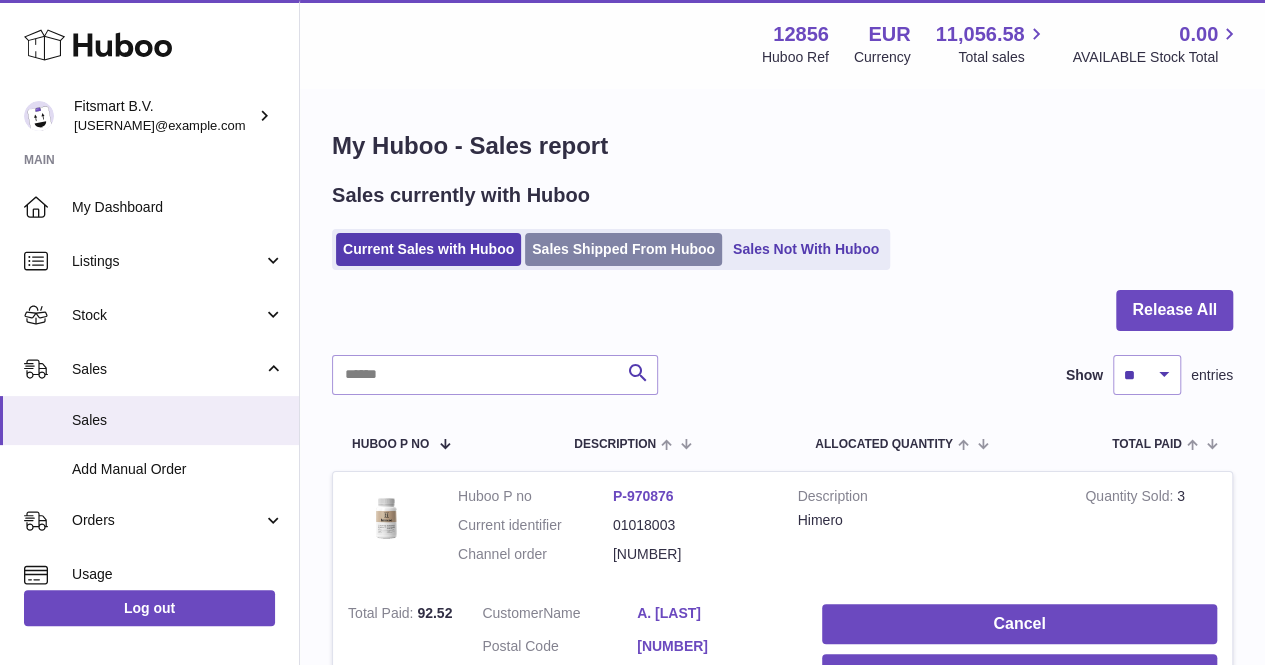 click on "Sales Shipped From Huboo" at bounding box center [623, 249] 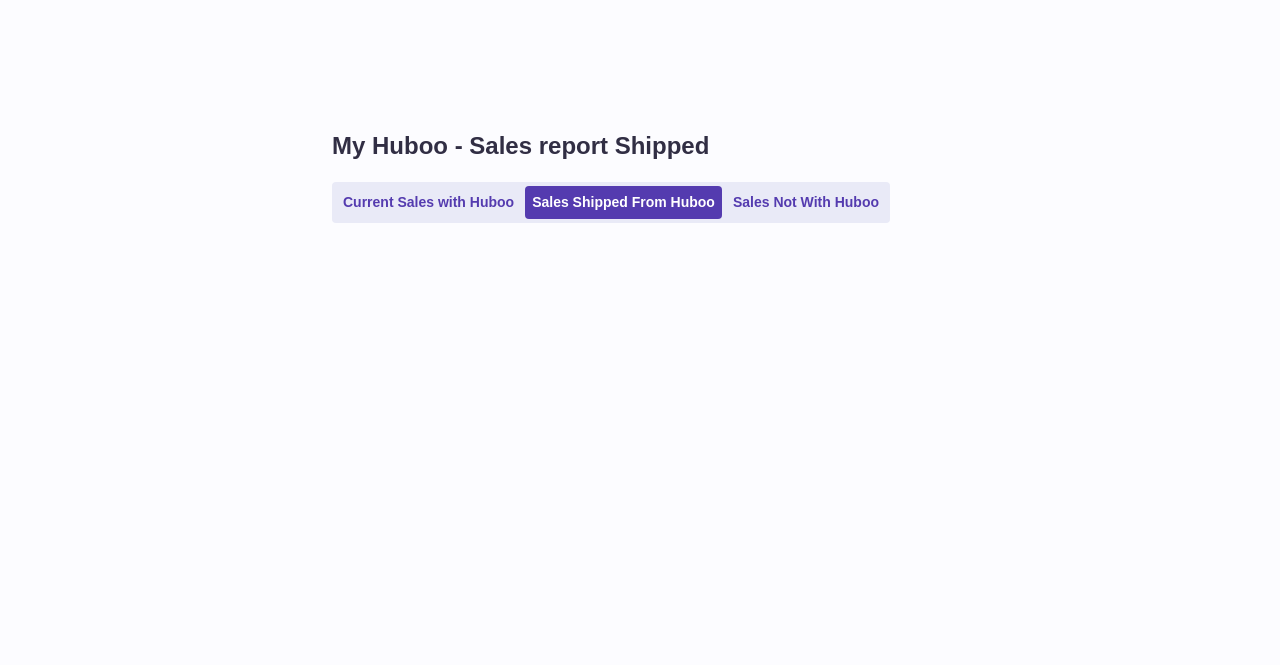 scroll, scrollTop: 0, scrollLeft: 0, axis: both 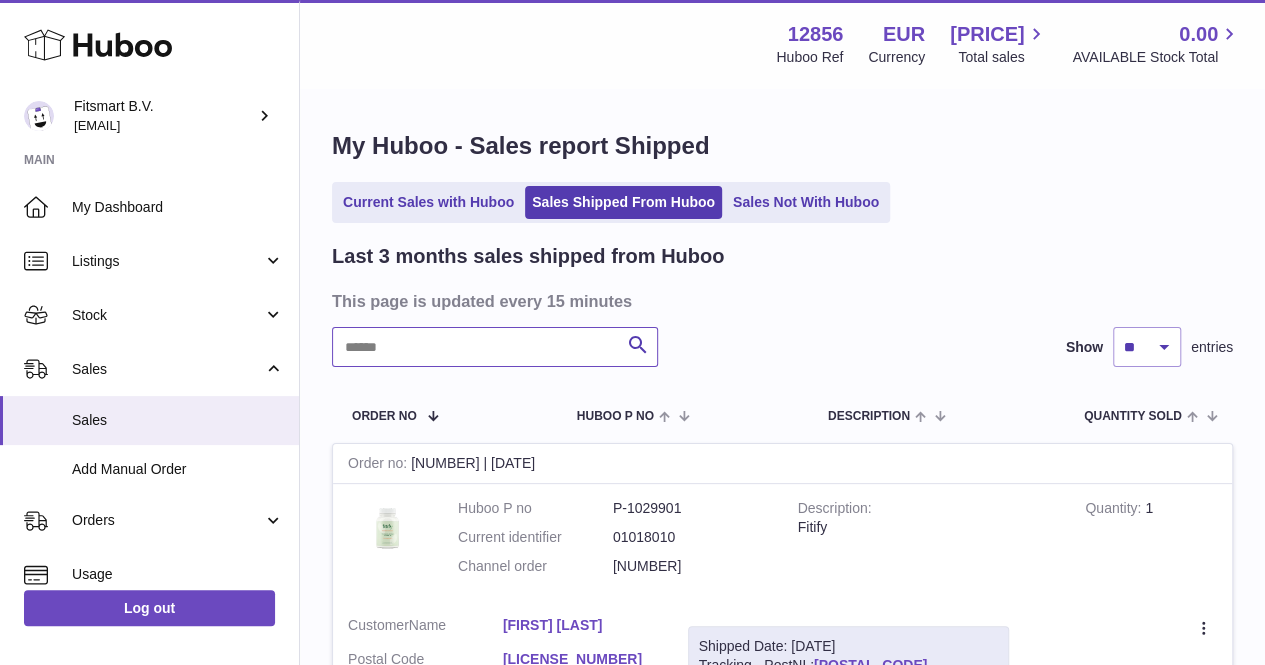 click at bounding box center (495, 347) 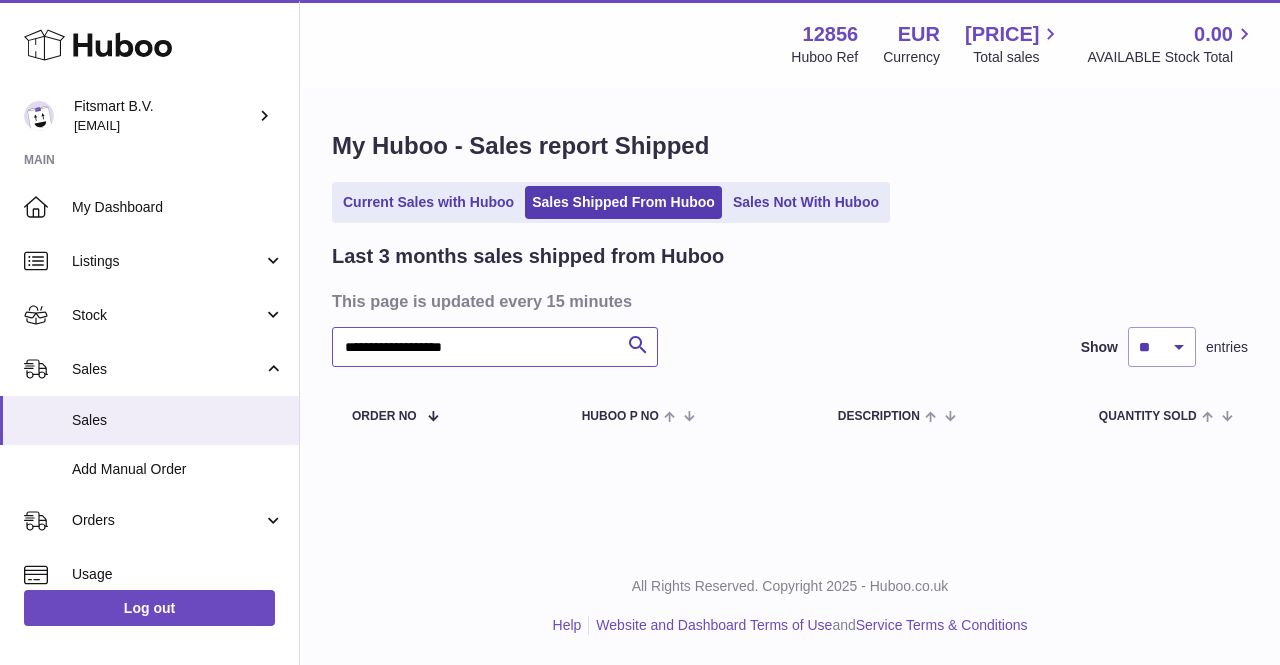 drag, startPoint x: 541, startPoint y: 343, endPoint x: 462, endPoint y: 345, distance: 79.025314 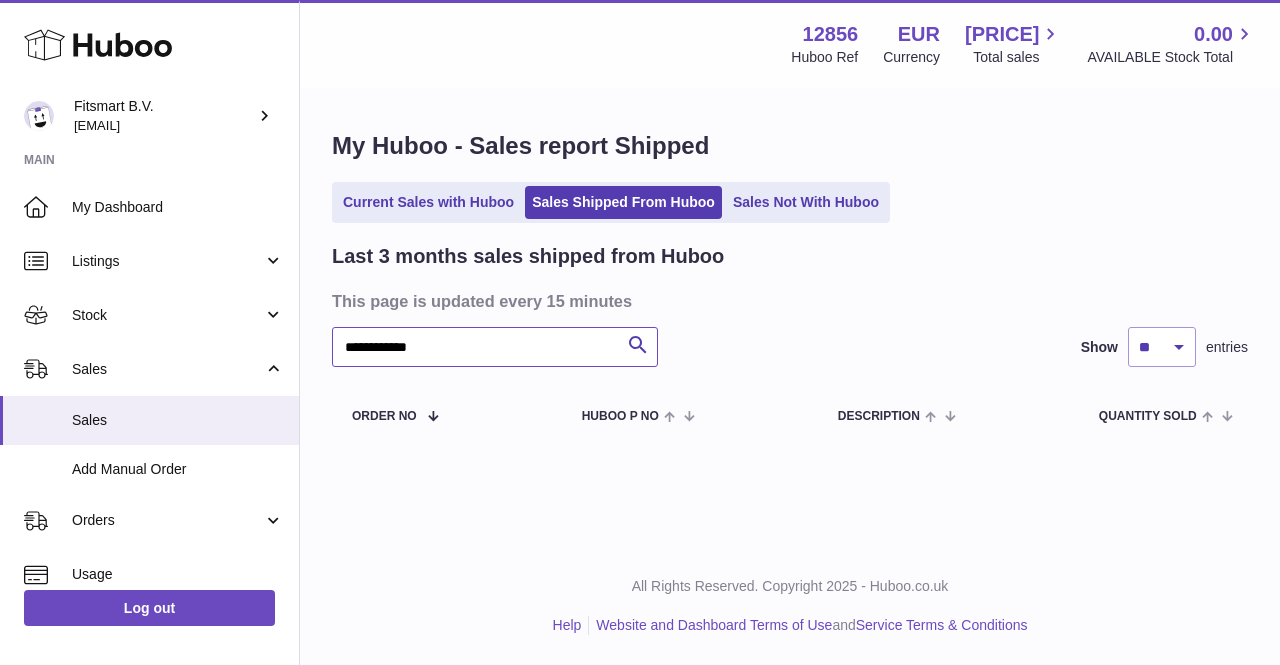 type on "**********" 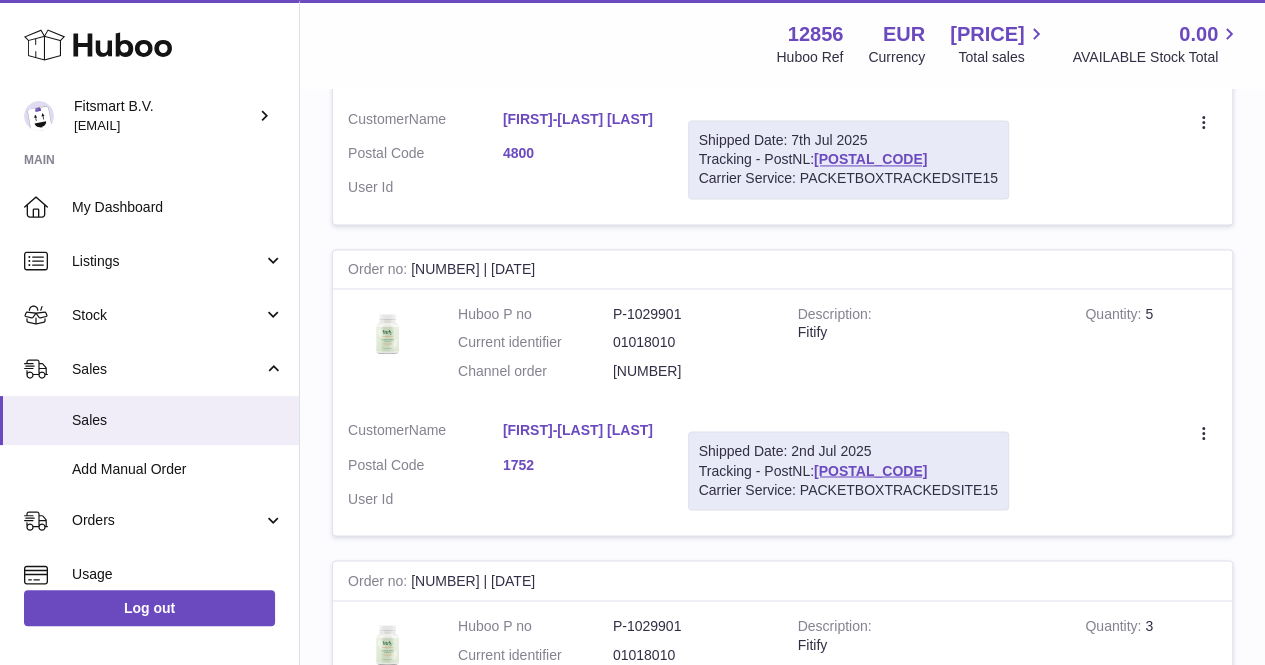 scroll, scrollTop: 1460, scrollLeft: 0, axis: vertical 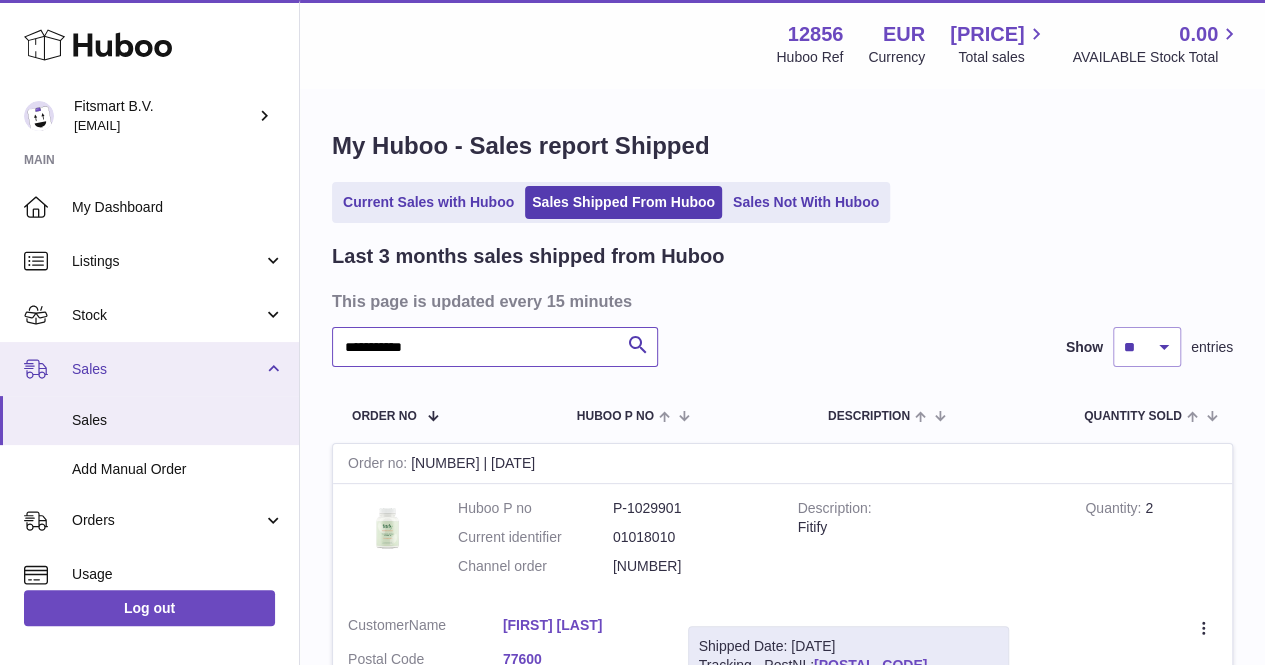 drag, startPoint x: 459, startPoint y: 359, endPoint x: 246, endPoint y: 385, distance: 214.581 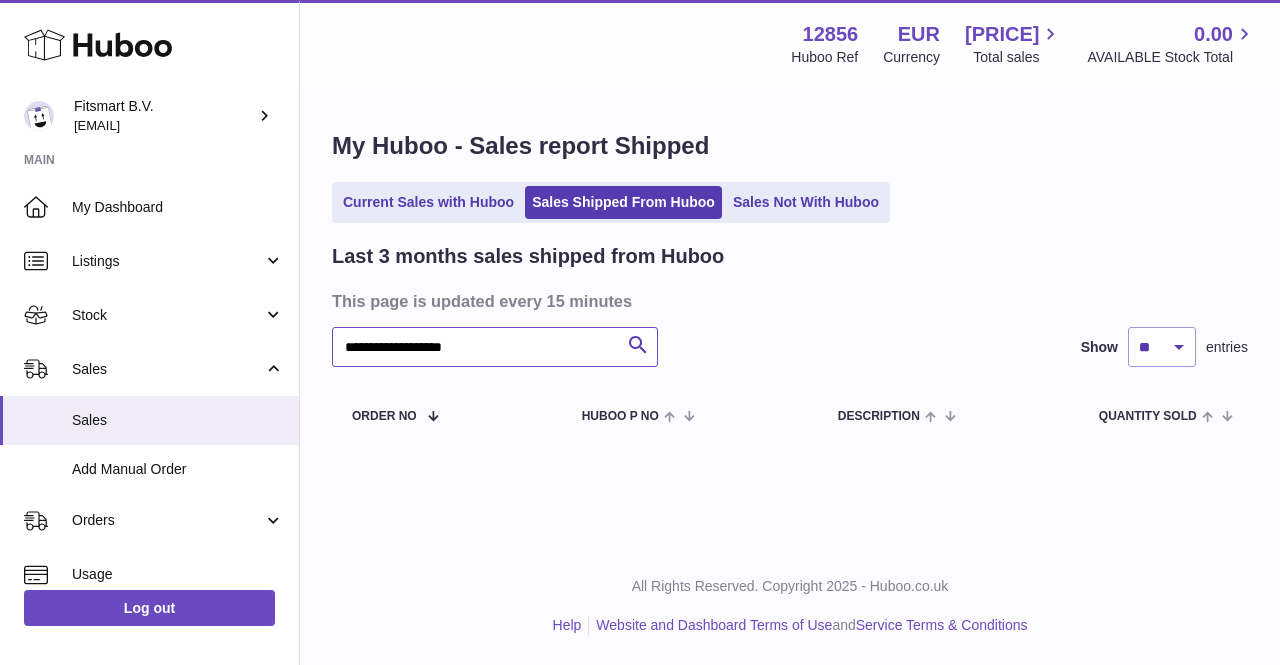 drag, startPoint x: 421, startPoint y: 343, endPoint x: 342, endPoint y: 350, distance: 79.30952 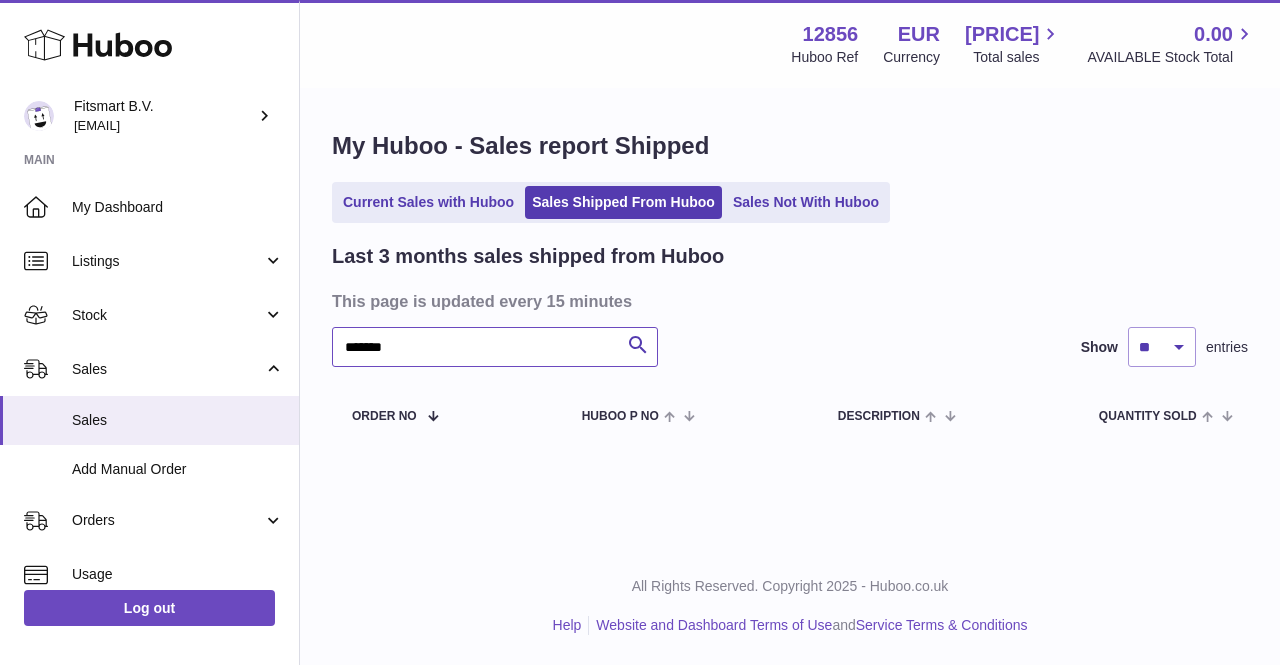 type on "*******" 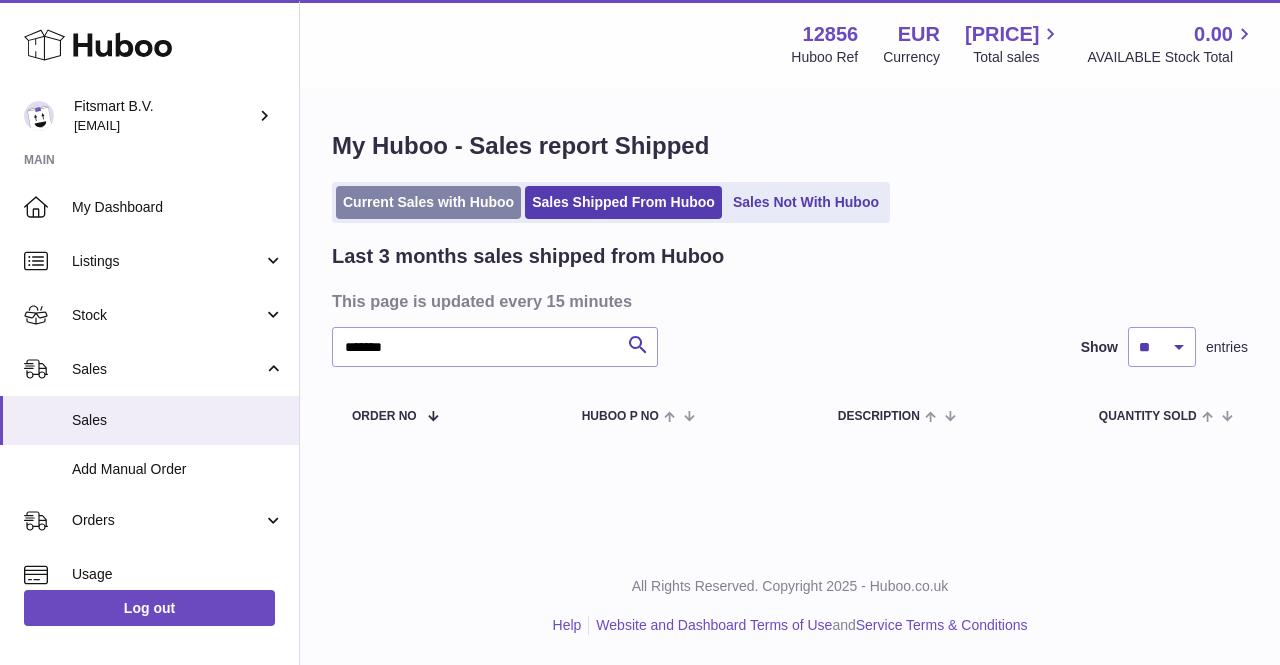 click on "Current Sales with Huboo" at bounding box center (428, 202) 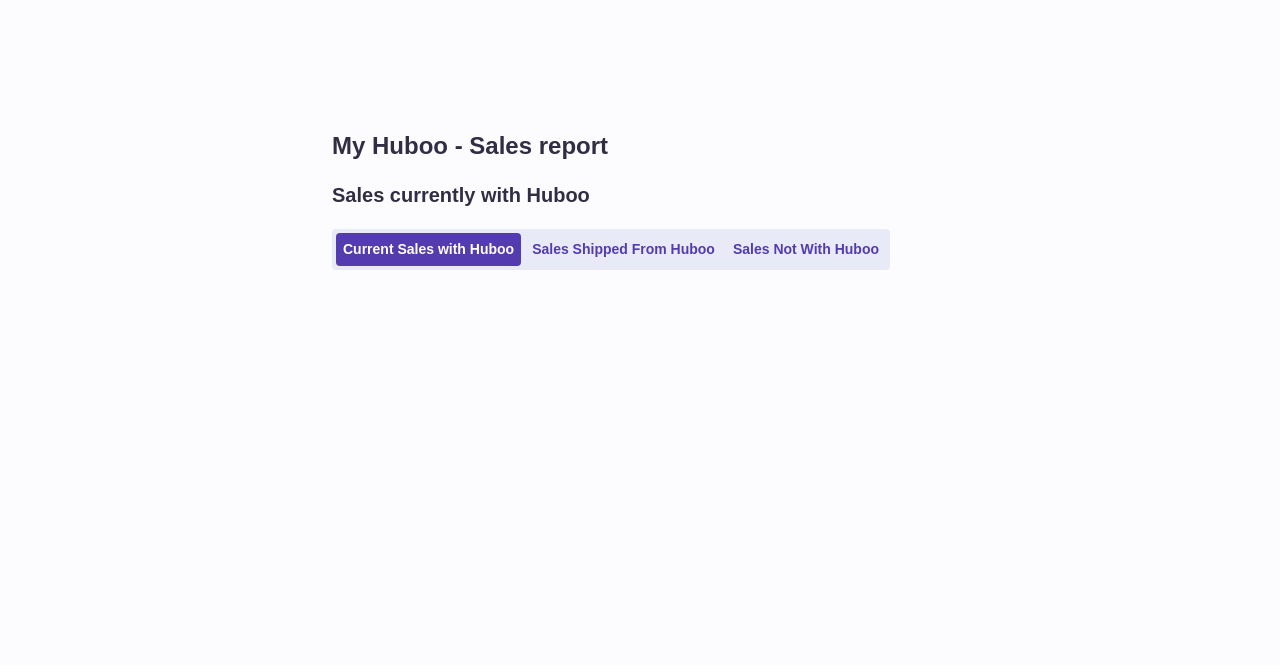 scroll, scrollTop: 0, scrollLeft: 0, axis: both 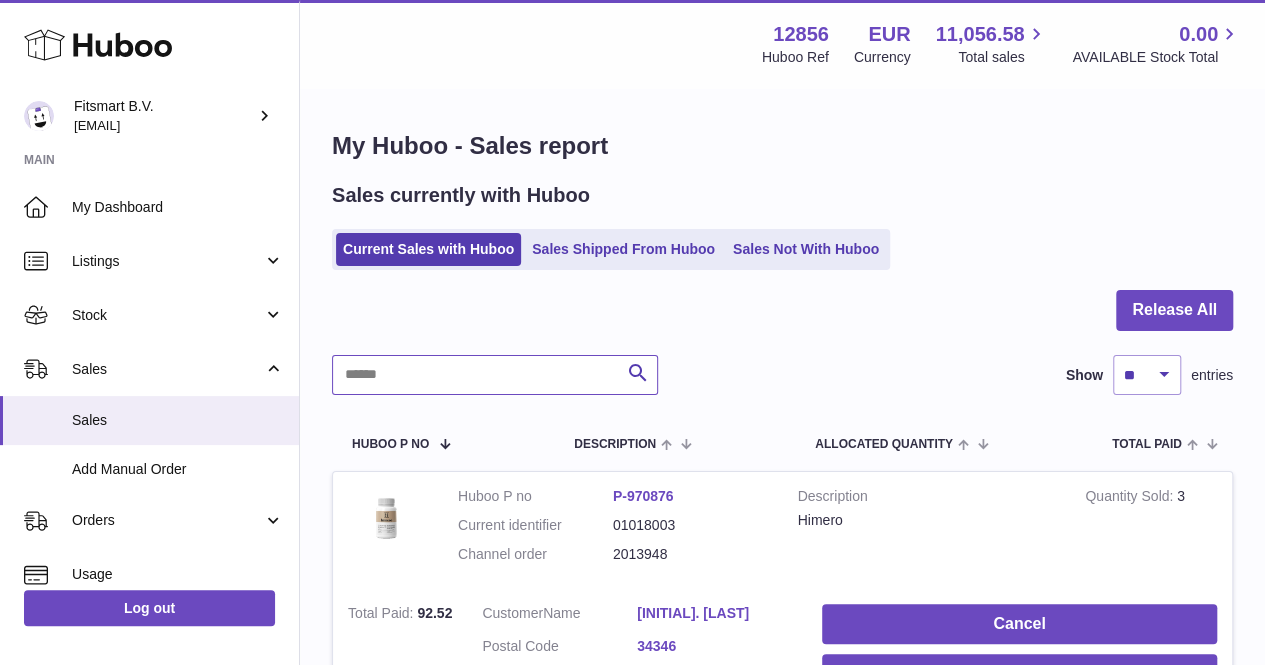 click at bounding box center (495, 375) 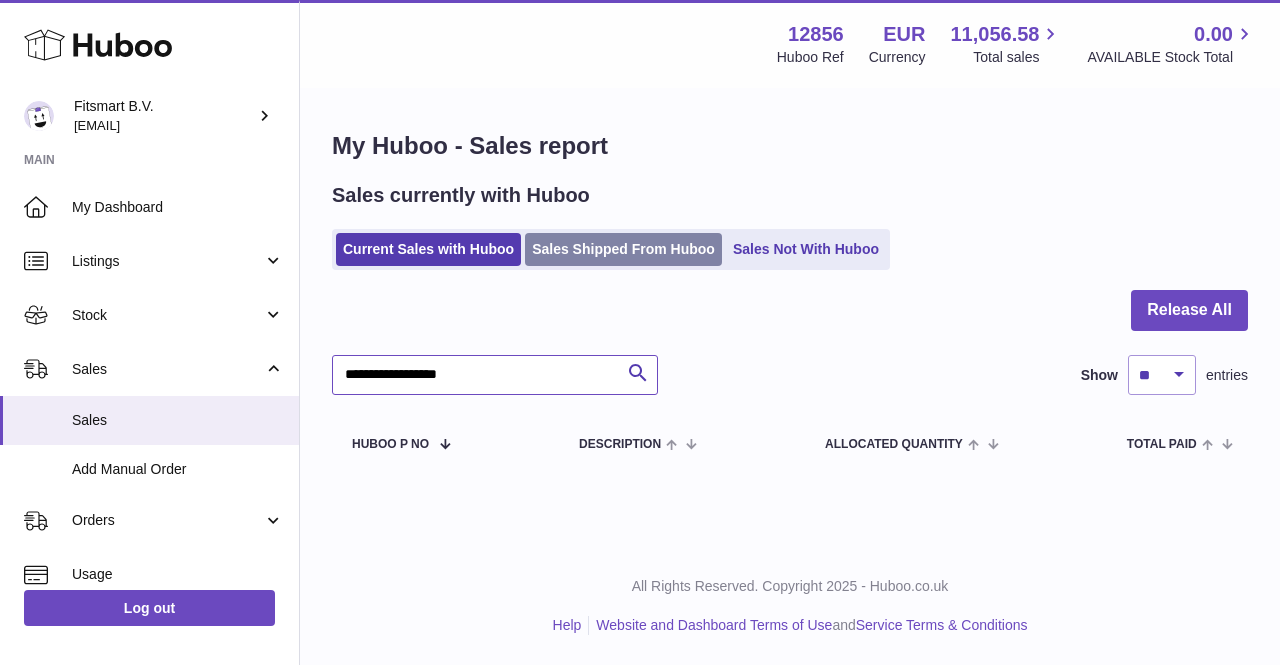 type on "**********" 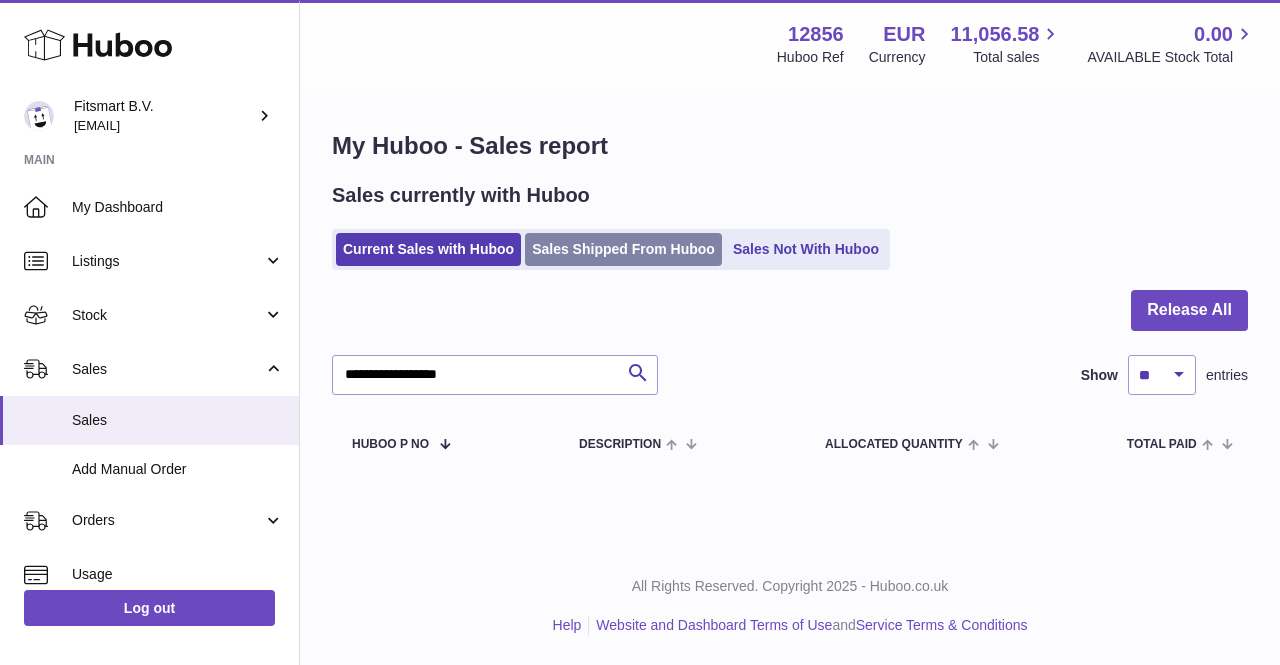 click on "Sales Shipped From Huboo" at bounding box center [623, 249] 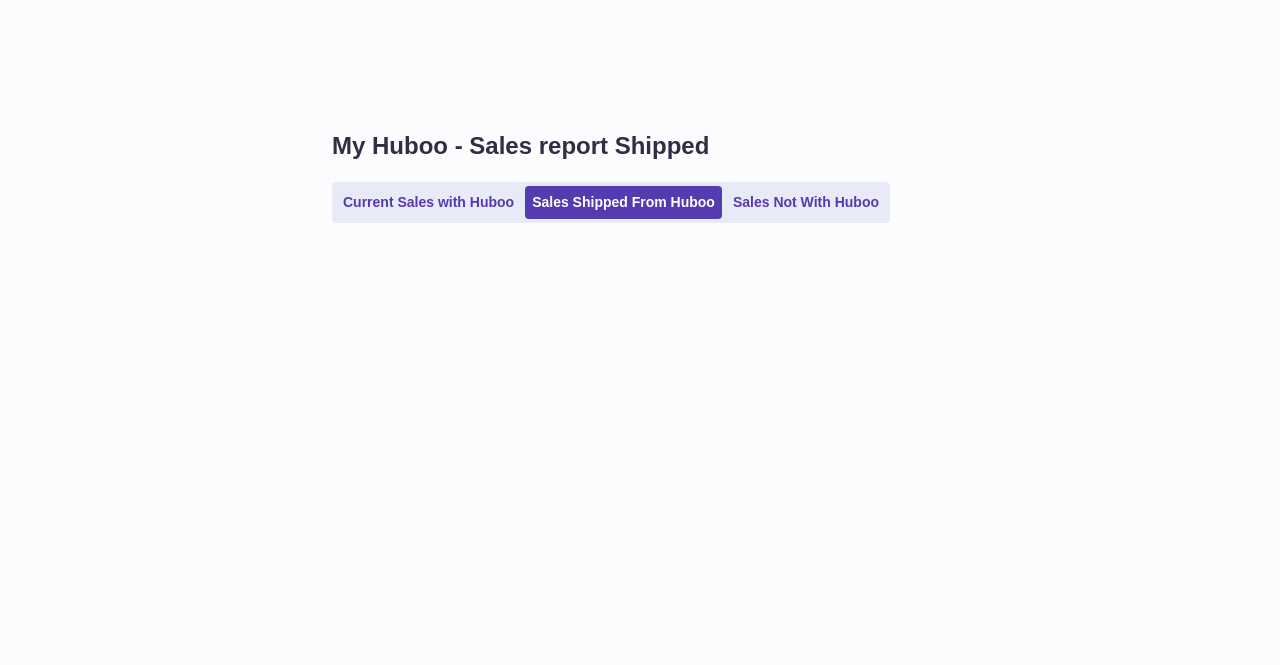 scroll, scrollTop: 0, scrollLeft: 0, axis: both 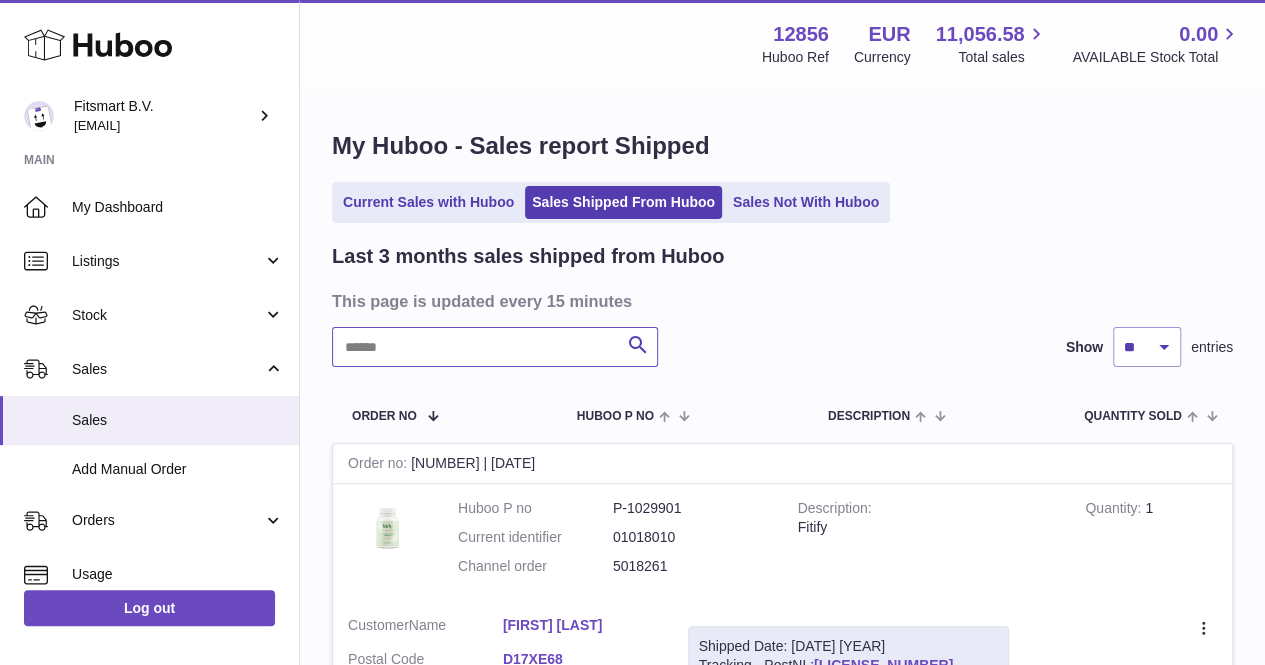 click at bounding box center [495, 347] 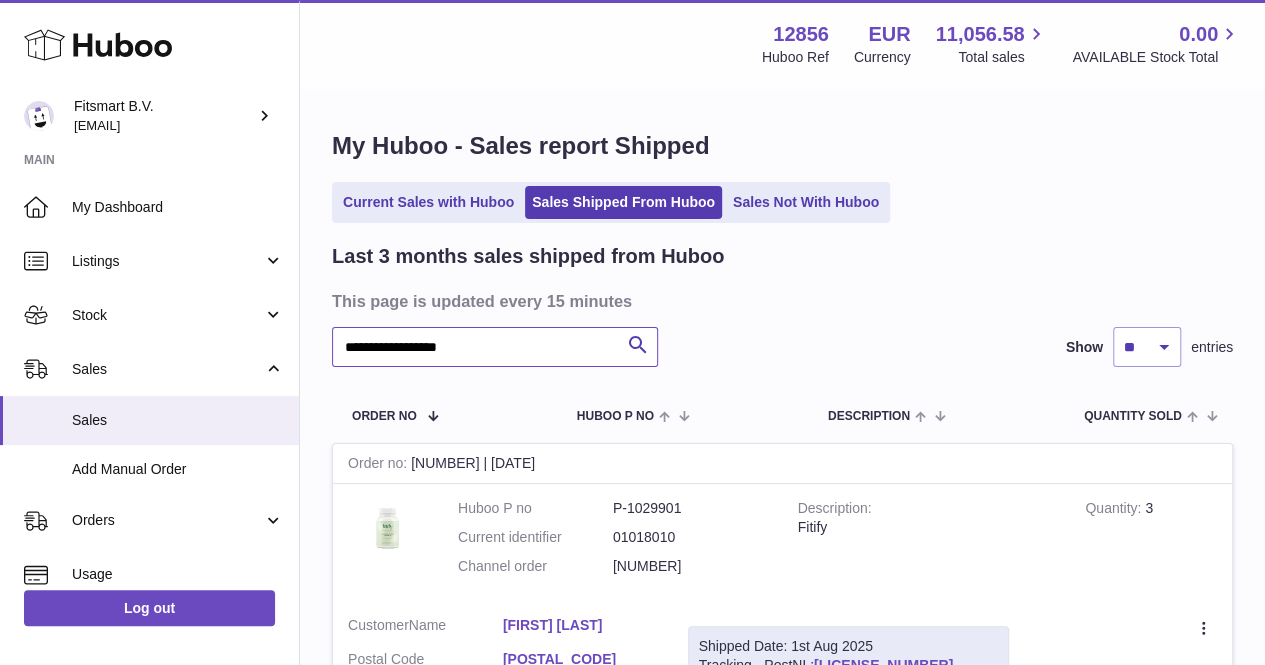 type on "**********" 